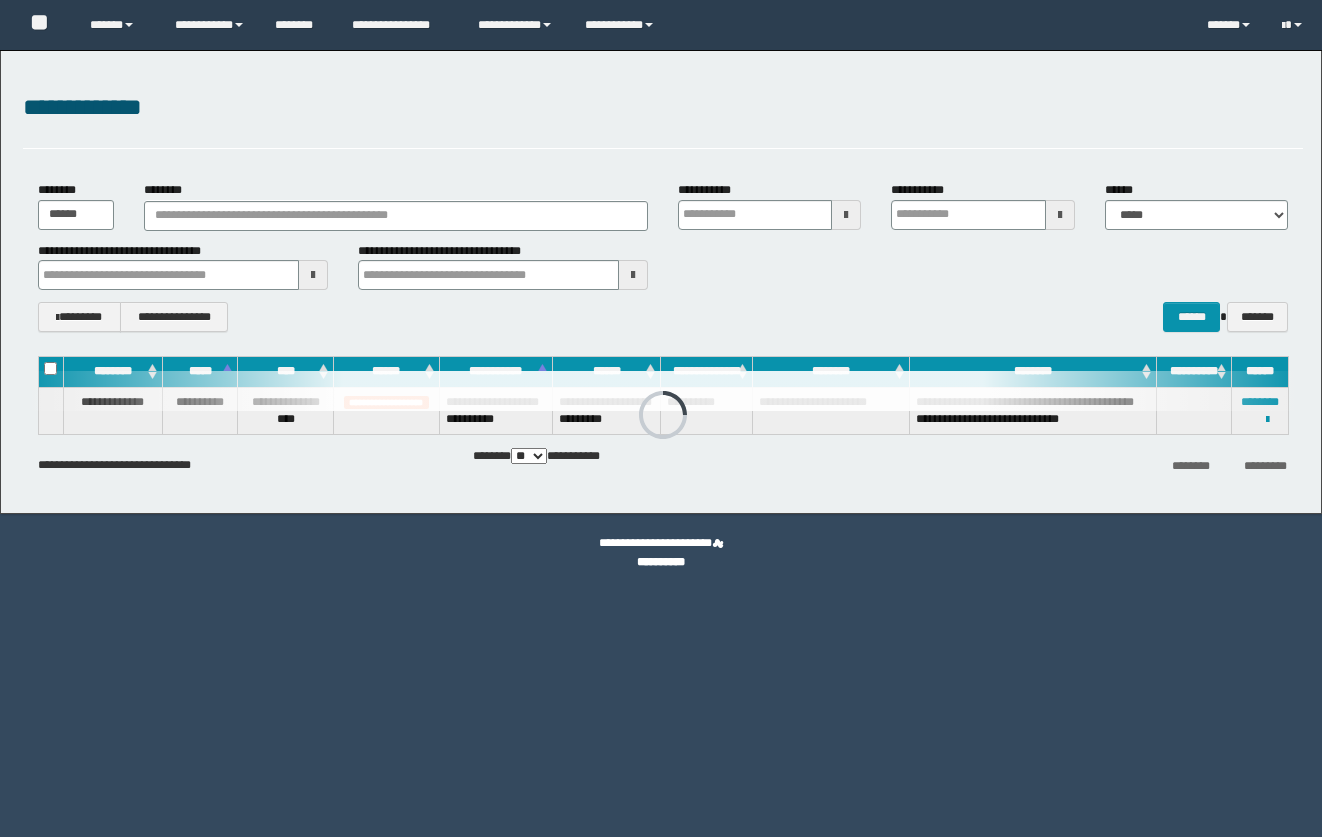 scroll, scrollTop: 0, scrollLeft: 0, axis: both 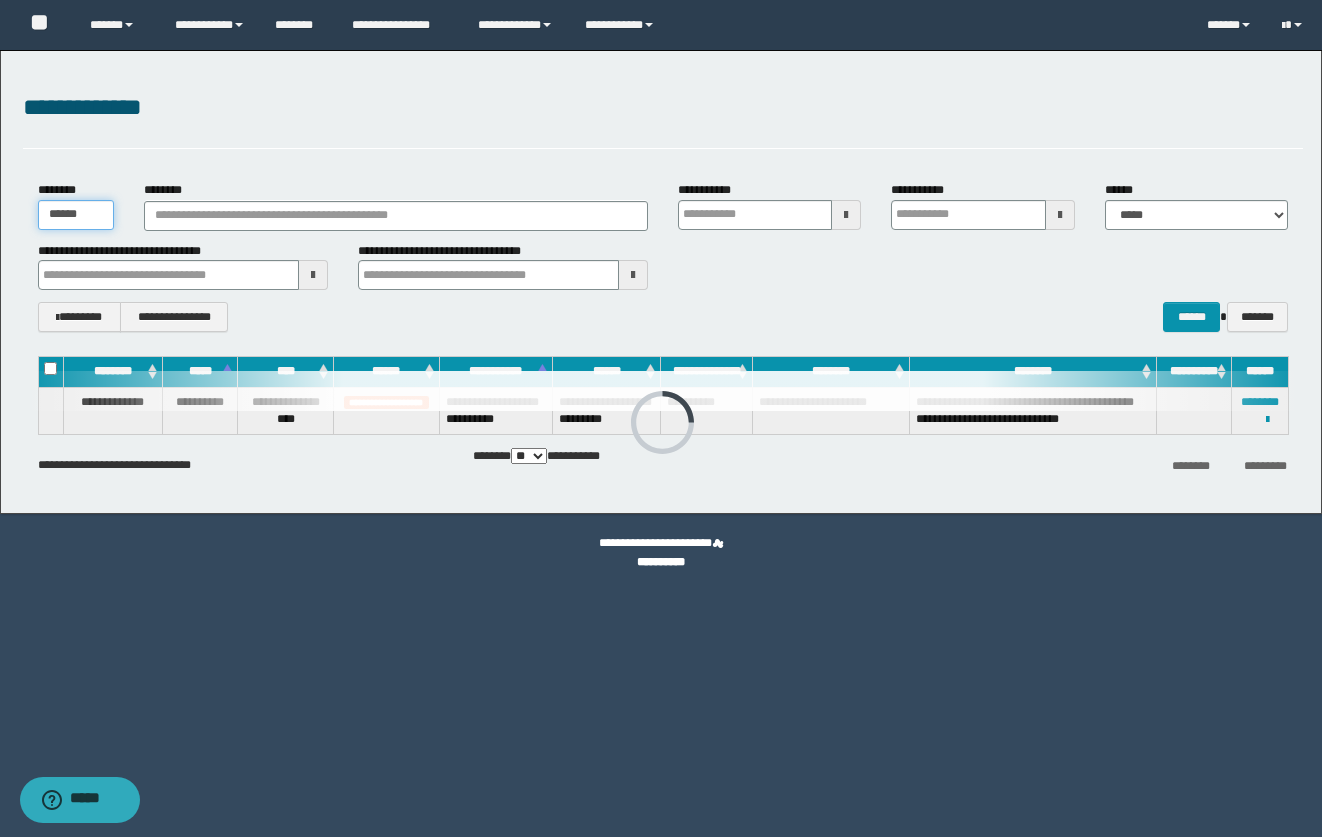 click on "******" at bounding box center (76, 215) 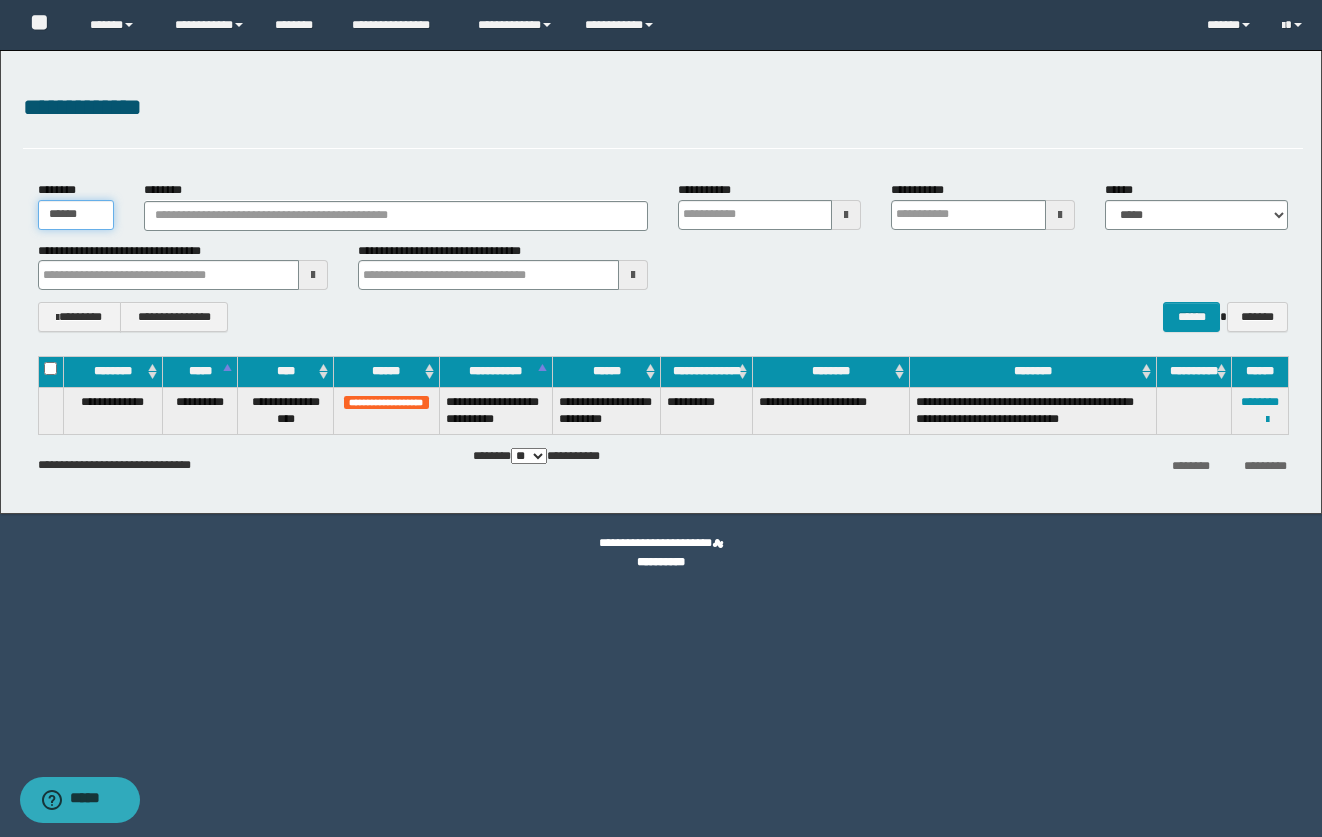click on "******" at bounding box center [76, 215] 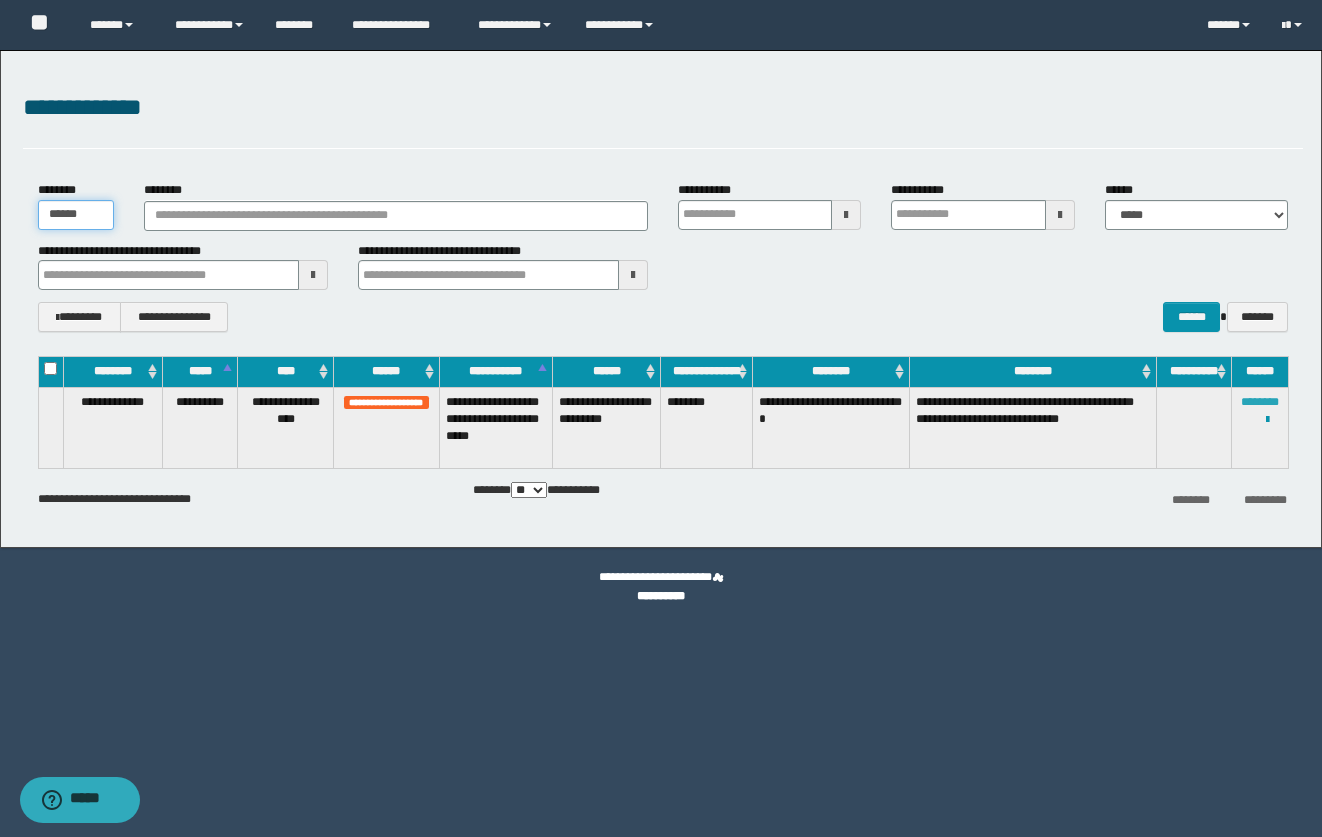 type on "******" 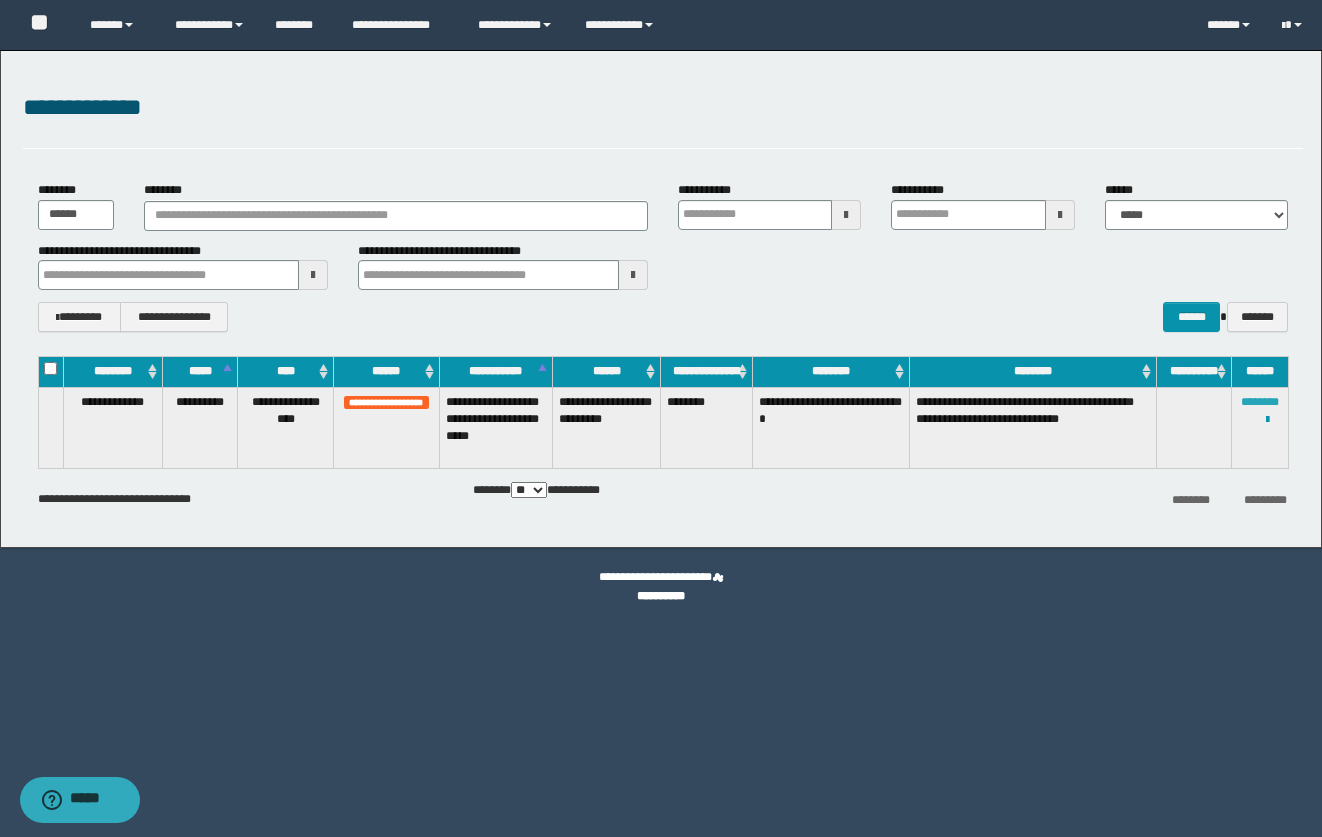 click on "********" at bounding box center (1260, 402) 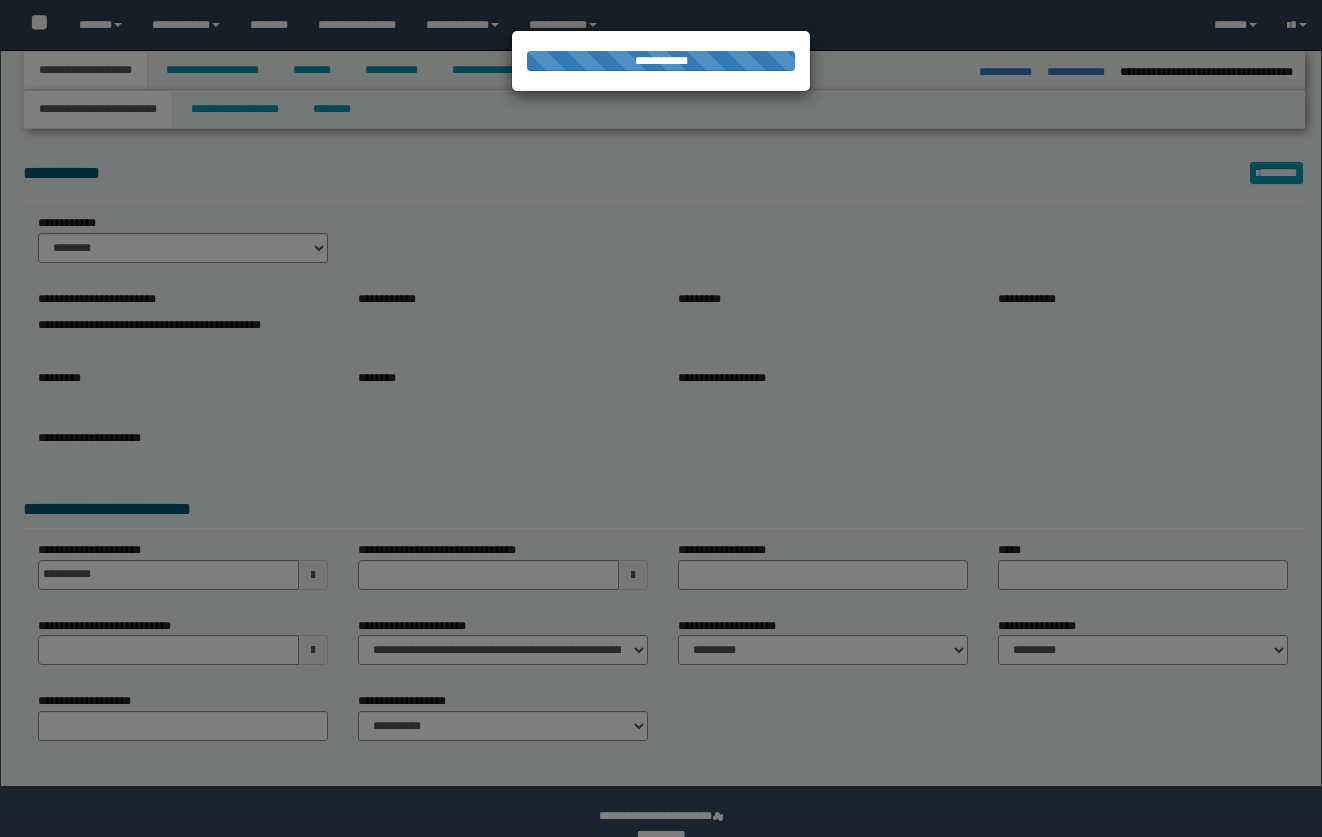 select on "*" 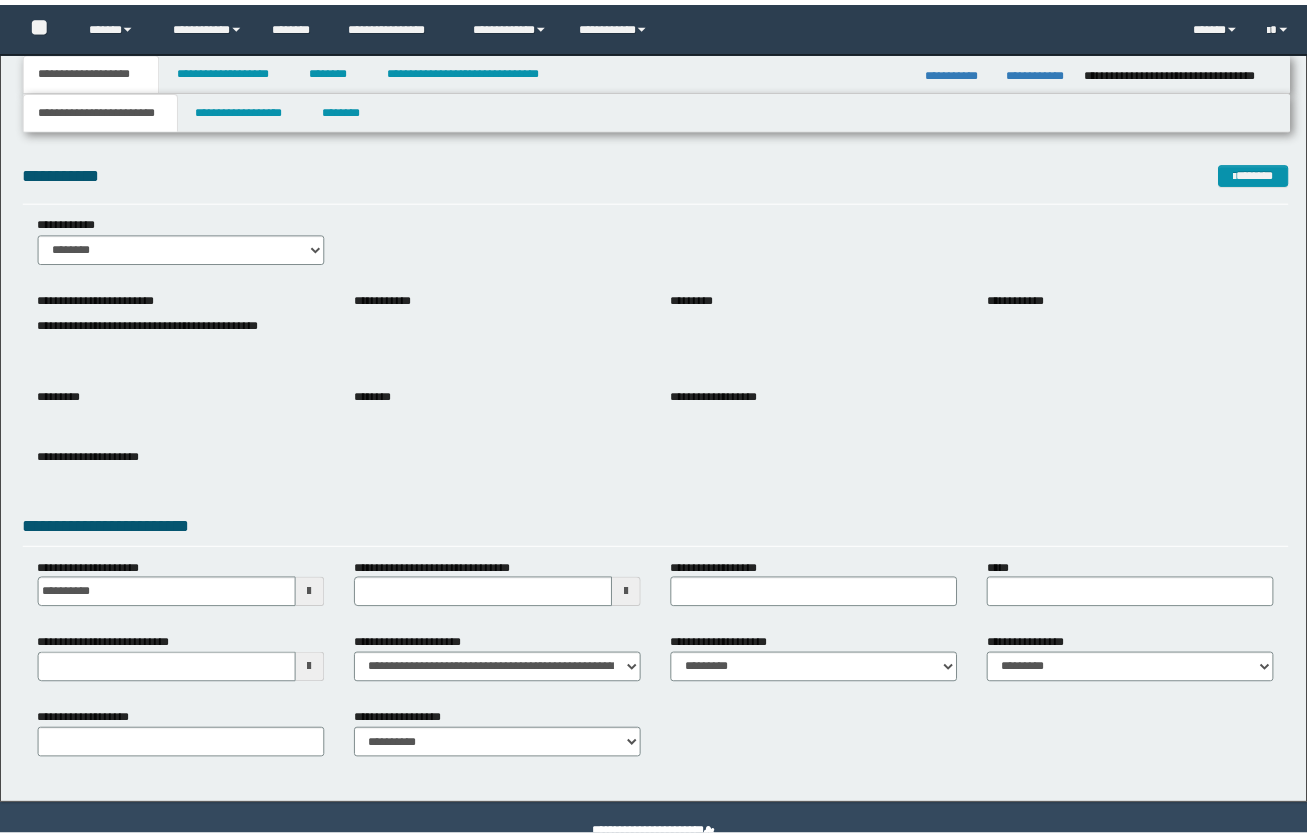 scroll, scrollTop: 0, scrollLeft: 0, axis: both 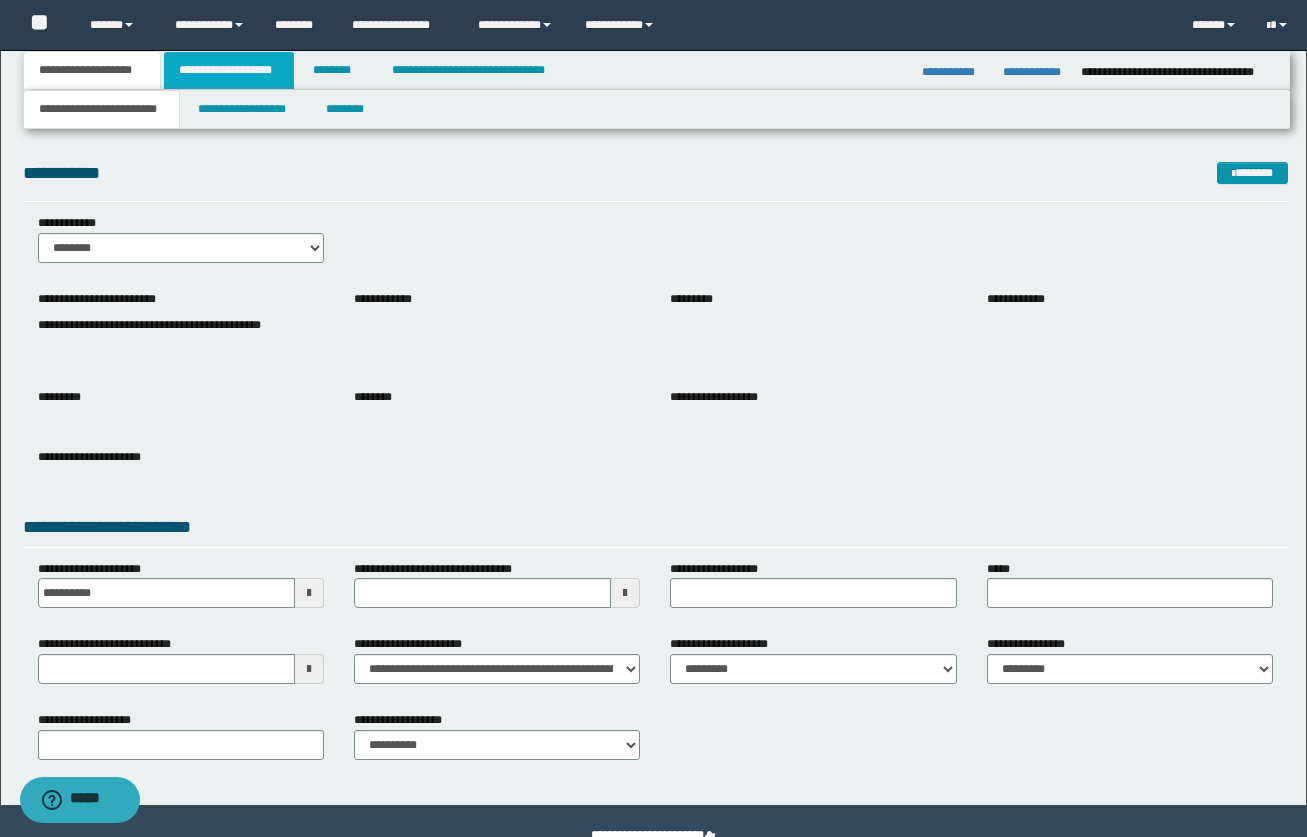 drag, startPoint x: 220, startPoint y: 81, endPoint x: 230, endPoint y: 79, distance: 10.198039 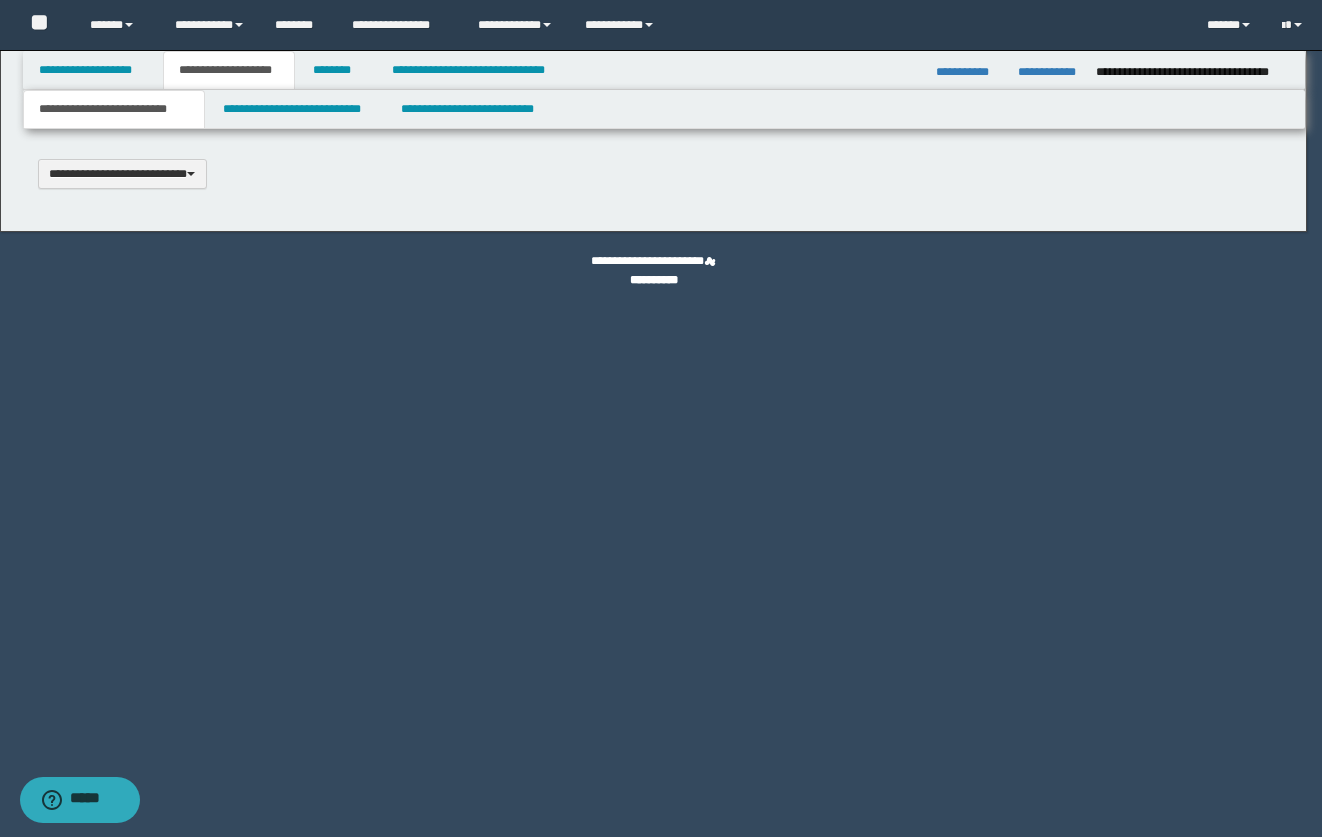 scroll, scrollTop: 0, scrollLeft: 0, axis: both 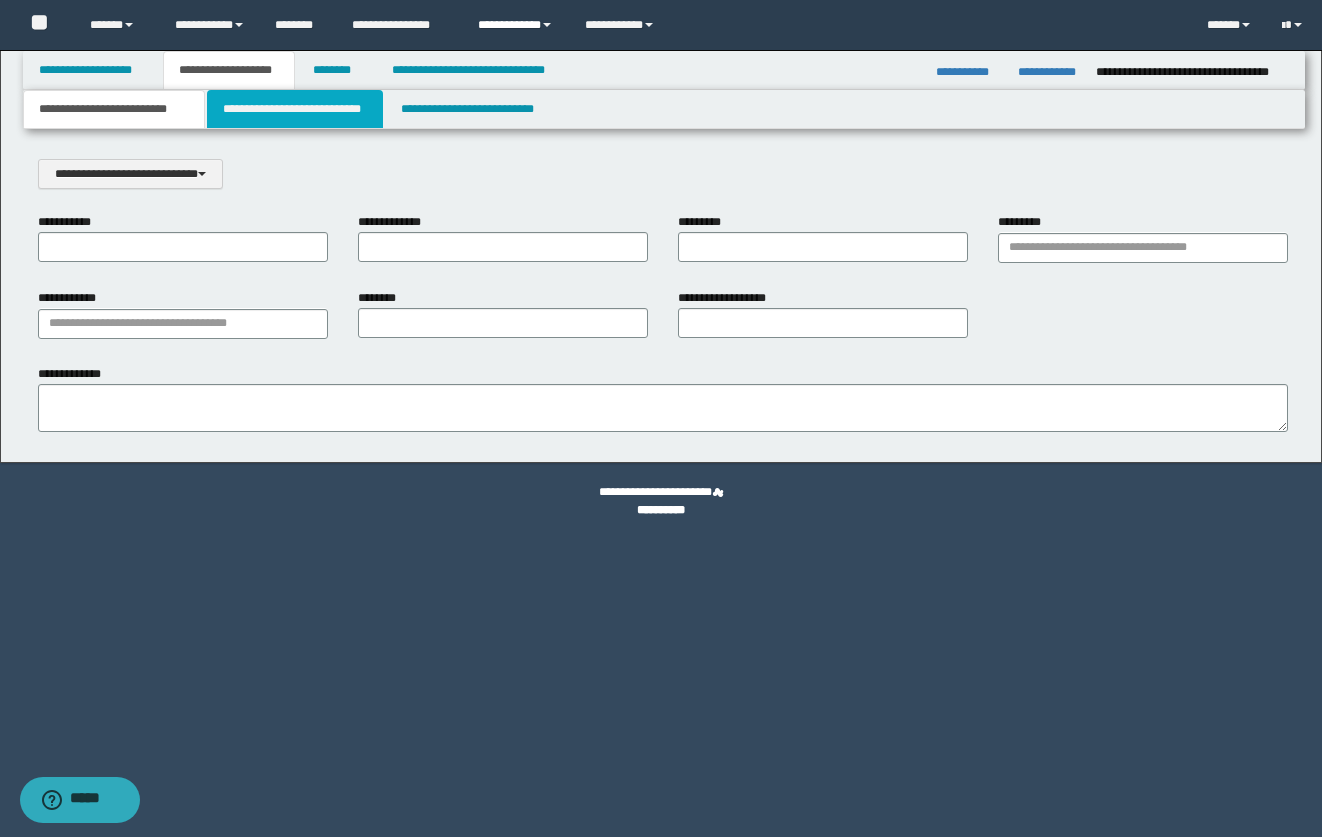 drag, startPoint x: 265, startPoint y: 108, endPoint x: 536, endPoint y: 30, distance: 282.00177 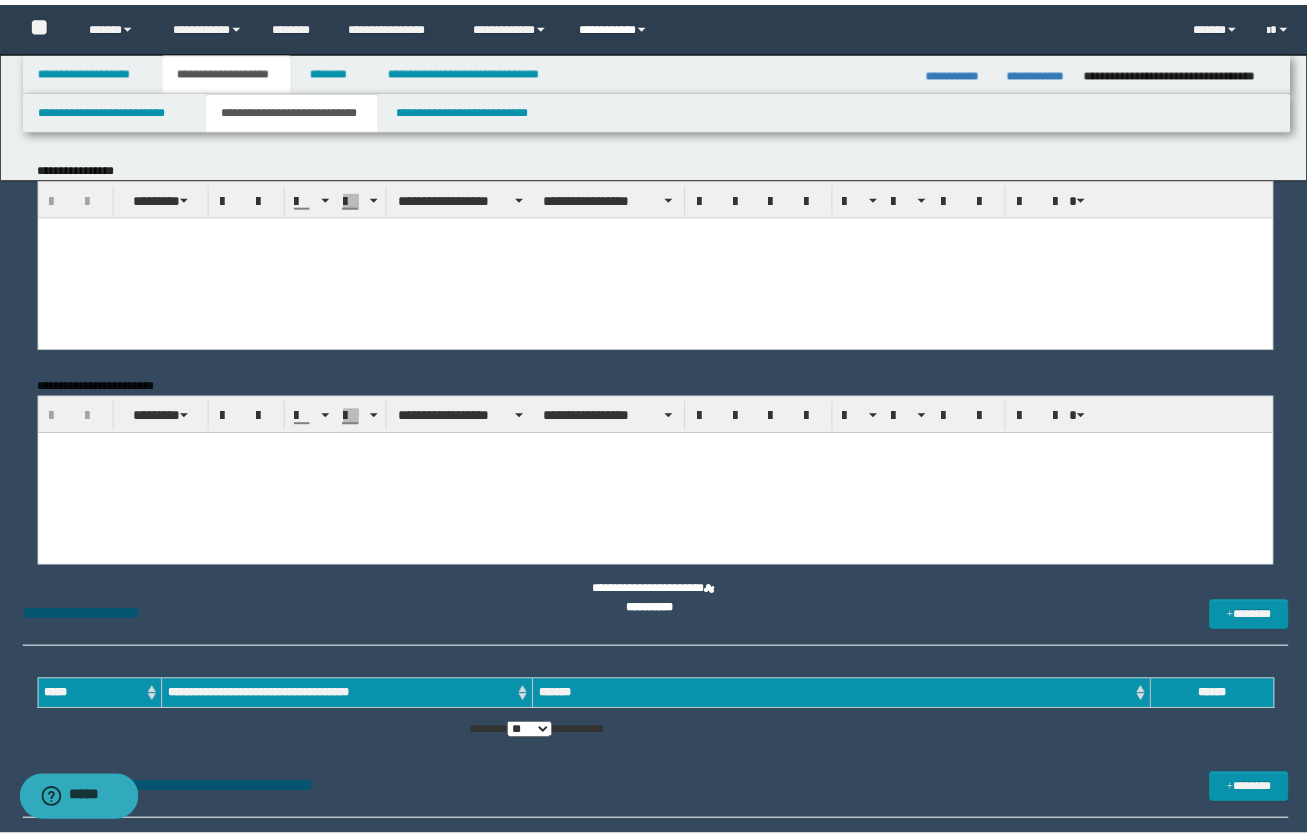 scroll, scrollTop: 0, scrollLeft: 0, axis: both 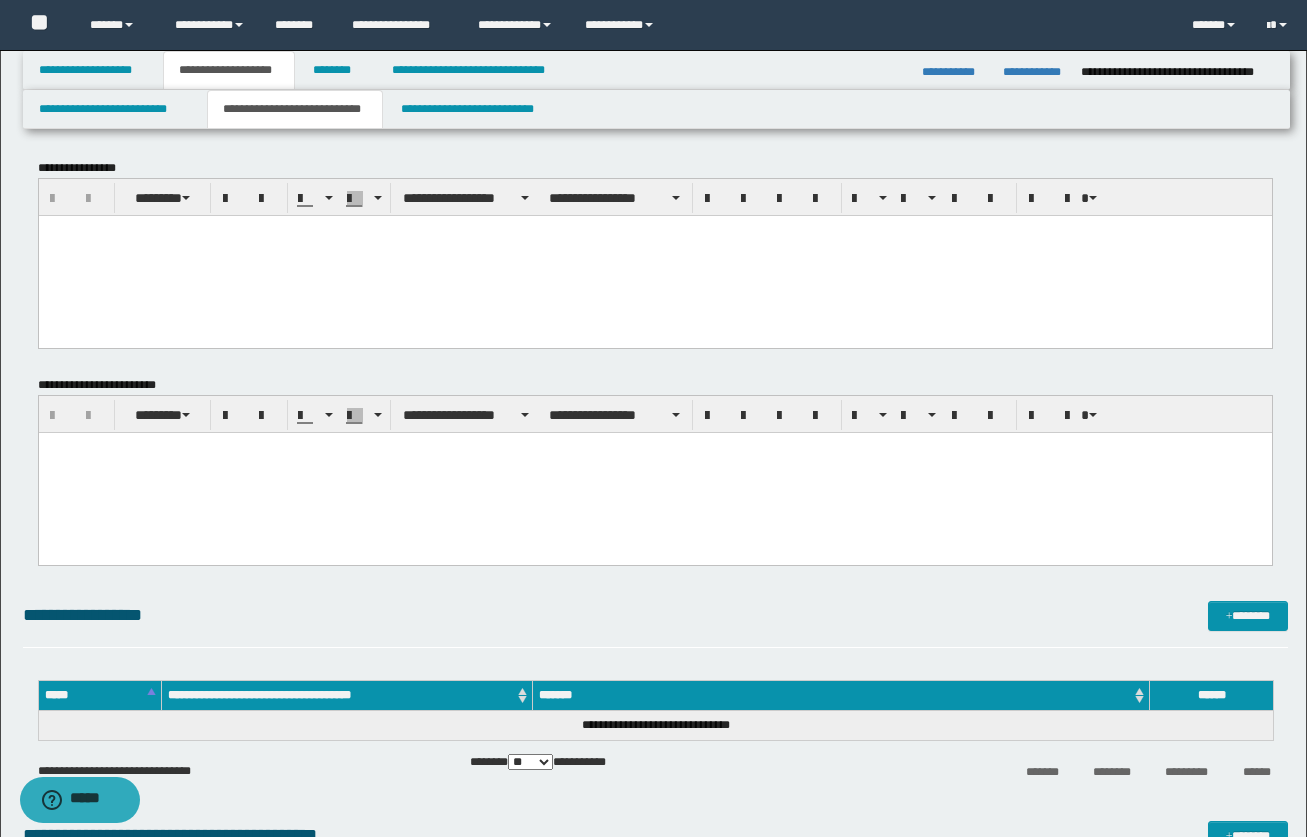 click at bounding box center [654, 447] 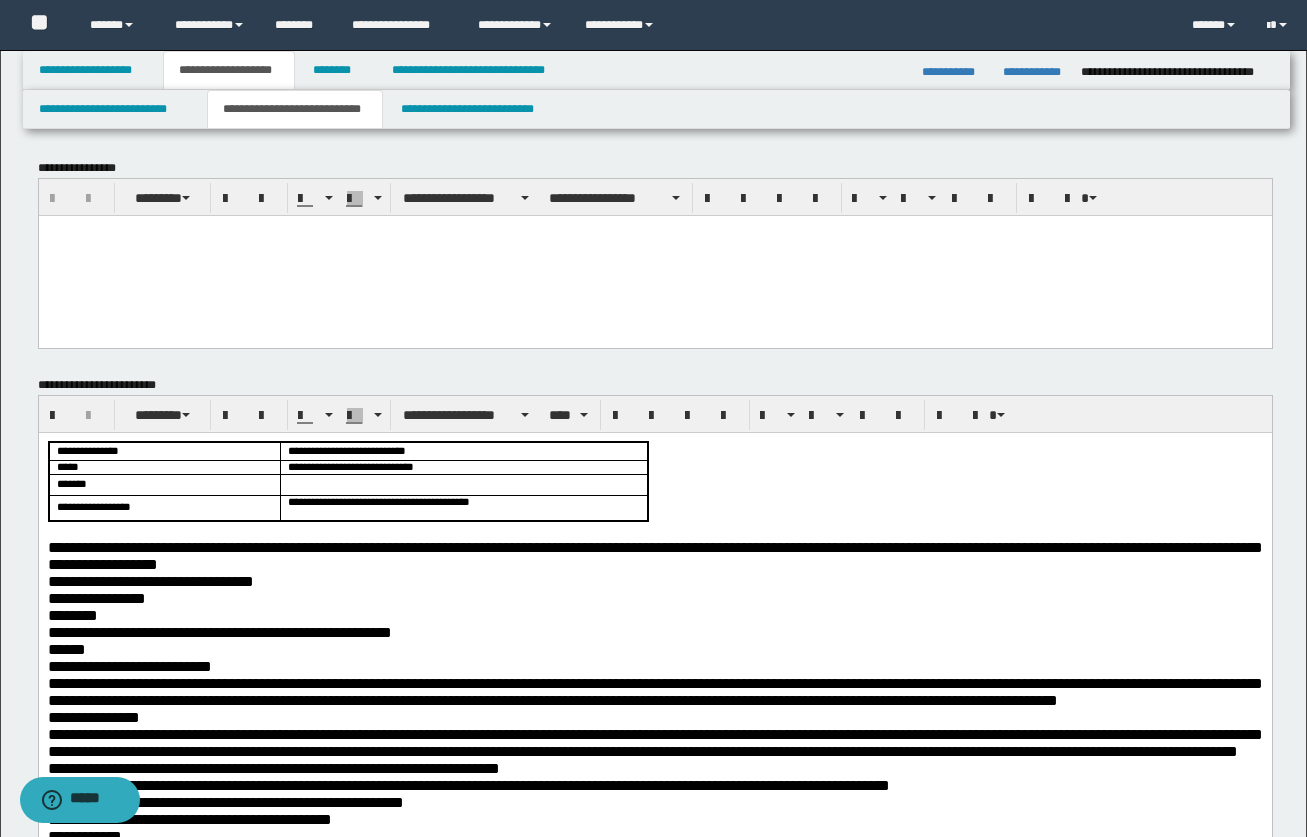 click at bounding box center [462, 483] 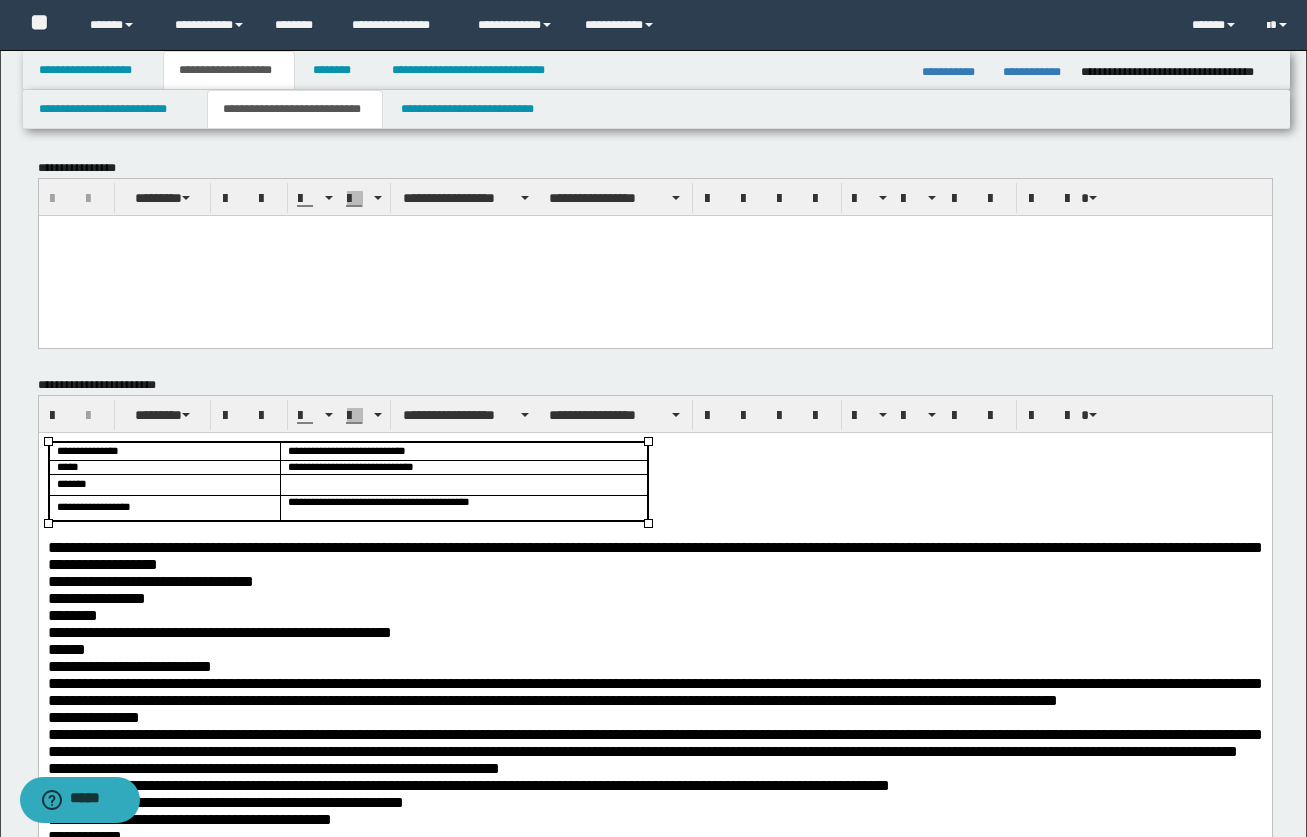 click on "[FIRST] [LAST] [MIDDLE] [LAST] [SUFFIX]   [STREET_NAME] [STREET_TYPE]     [CITY] [STATE] [ZIP_CODE] [COUNTRY] [ADDRESS_LINE_1] [ADDRESS_LINE_2] [ADDRESS_LINE_3] [ADDRESS_LINE_4] [ADDRESS_LINE_5] [ADDRESS_LINE_6] [ADDRESS_LINE_7] [ADDRESS_LINE_8] [ADDRESS_LINE_9] [ADDRESS_LINE_10] [ADDRESS_LINE_11] [ADDRESS_LINE_12] [ADDRESS_LINE_13] [ADDRESS_LINE_14] [ADDRESS_LINE_15] [ADDRESS_LINE_16] [ADDRESS_LINE_17] [ADDRESS_LINE_18] [ADDRESS_LINE_19] [ADDRESS_LINE_20] [ADDRESS_LINE_21] [ADDRESS_LINE_22] [ADDRESS_LINE_23] [ADDRESS_LINE_24] [ADDRESS_LINE_25] [ADDRESS_LINE_26] [ADDRESS_LINE_27] [ADDRESS_LINE_28] [ADDRESS_LINE_29] [ADDRESS_LINE_30] [ADDRESS_LINE_31] [ADDRESS_LINE_32] [ADDRESS_LINE_33] [ADDRESS_LINE_34] [ADDRESS_LINE_35] [ADDRESS_LINE_36] [ADDRESS_LINE_37] [ADDRESS_LINE_38] [ADDRESS_LINE_39] [ADDRESS_LINE_40] [ADDRESS_LINE_41] [ADDRESS_LINE_42] [ADDRESS_LINE_43] [ADDRESS_LINE_44] [ADDRESS_LINE_45] [ADDRESS_LINE_46] [ADDRESS_LINE_47] [ADDRESS_LINE_48] [ADDRESS_LINE_49] [ADDRESS_LINE_50] [ADDRESS_LINE_51] [ADDRESS_LINE_52] [ADDRESS_LINE_53] [ADDRESS_LINE_54] [ADDRESS_LINE_55] [ADDRESS_LINE_56] [ADDRESS_LINE_57] [ADDRESS_LINE_58] [ADDRESS_LINE_59] [ADDRESS_LINE_60] [ADDRESS_LINE_61] [ADDRESS_LINE_62] [ADDRESS_LINE_63] [ADDRESS_LINE_64] [ADDRESS_LINE_65] [ADDRESS_LINE_66] [ADDRESS_LINE_67] [ADDRESS_LINE_68] [ADDRESS_LINE_69] [ADDRESS_LINE_70] [ADDRESS_LINE_71] [ADDRESS_LINE_72] [ADDRESS_LINE_73] [ADDRESS_LINE_74] [ADDRESS_LINE_75] [ADDRESS_LINE_76] [ADDRESS_LINE_77] [ADDRESS_LINE_78] [ADDRESS_LINE_79] [ADDRESS_LINE_80] [ADDRESS_LINE_81] [ADDRESS_LINE_82] [ADDRESS_LINE_83] [ADDRESS_LINE_84] [ADDRESS_LINE_85] [ADDRESS_LINE_86] [ADDRESS_LINE_87] [ADDRESS_LINE_88] [ADDRESS_LINE_89] [ADDRESS_LINE_90] [ADDRESS_LINE_91] [ADDRESS_LINE_92] [ADDRESS_LINE_93] [ADDRESS_LINE_94] [ADDRESS_LINE_95] [ADDRESS_LINE_96] [ADDRESS_LINE_97] [ADDRESS_LINE_98] [ADDRESS_LINE_99] [ADDRESS_LINE_100]" at bounding box center [654, 1483] 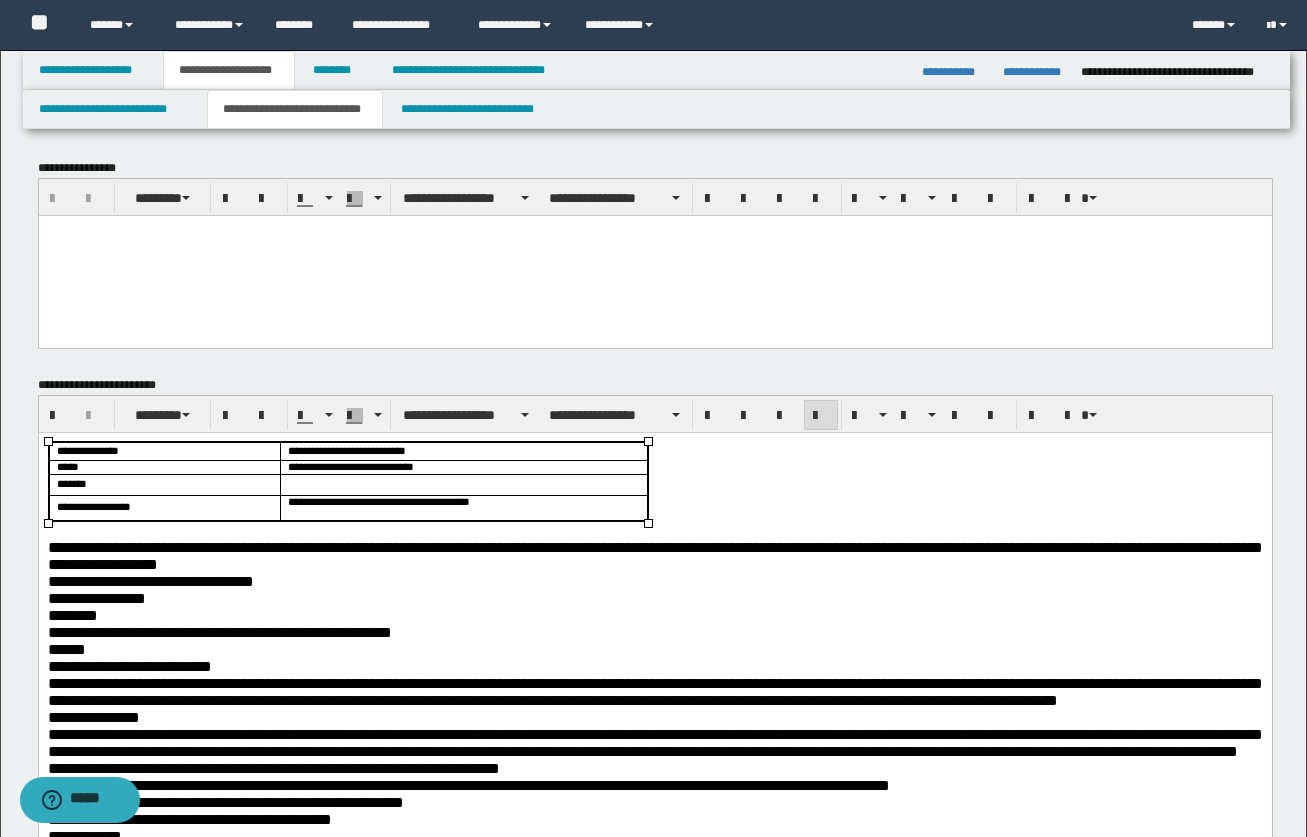 drag, startPoint x: 688, startPoint y: 509, endPoint x: -38, endPoint y: 456, distance: 727.932 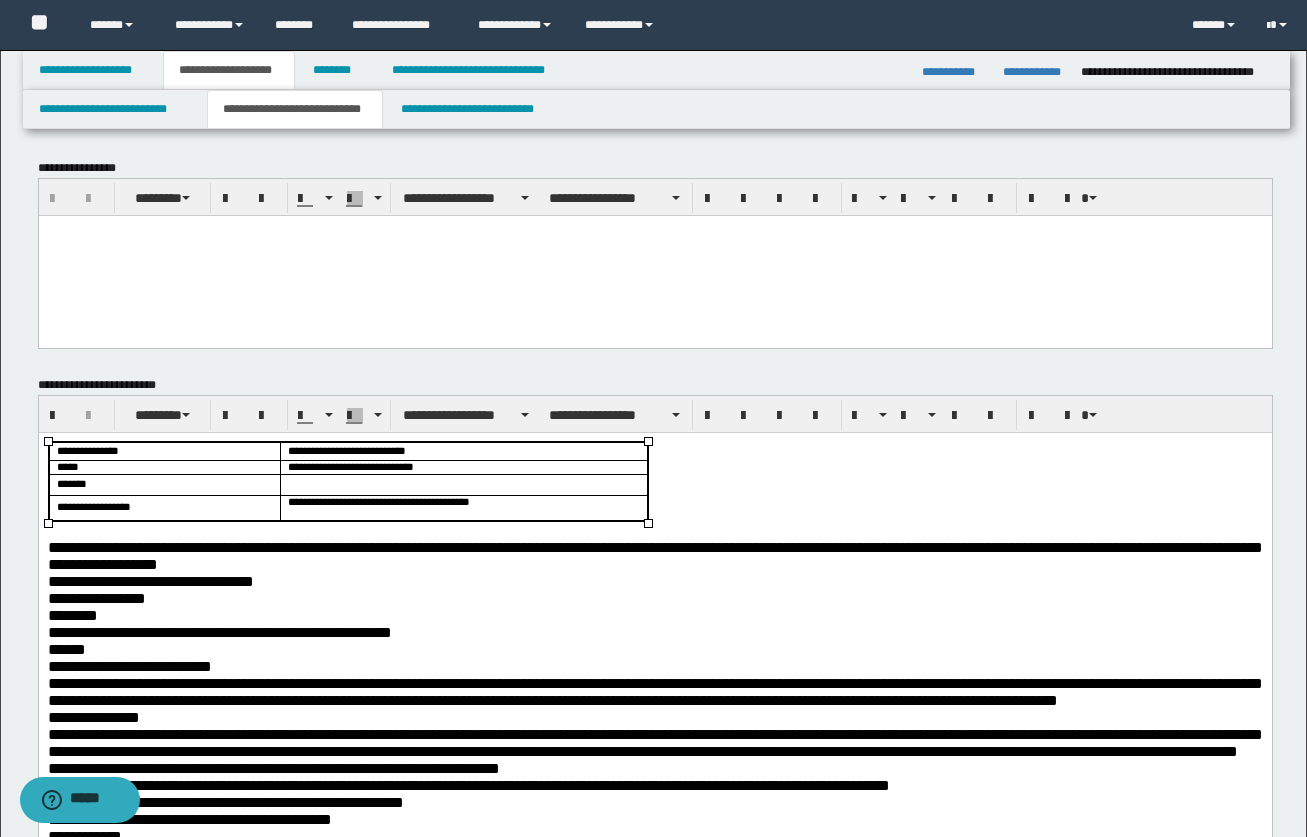 type 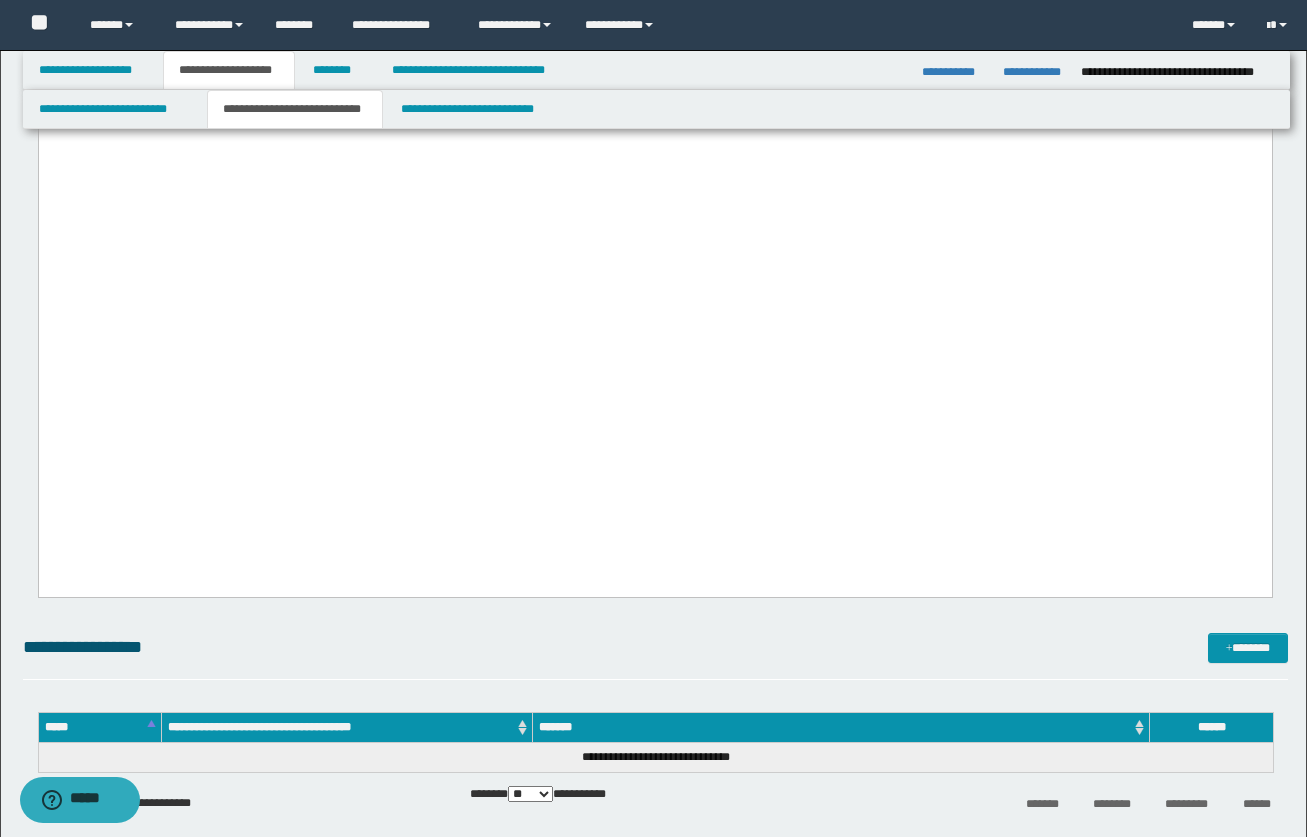 scroll, scrollTop: 2200, scrollLeft: 0, axis: vertical 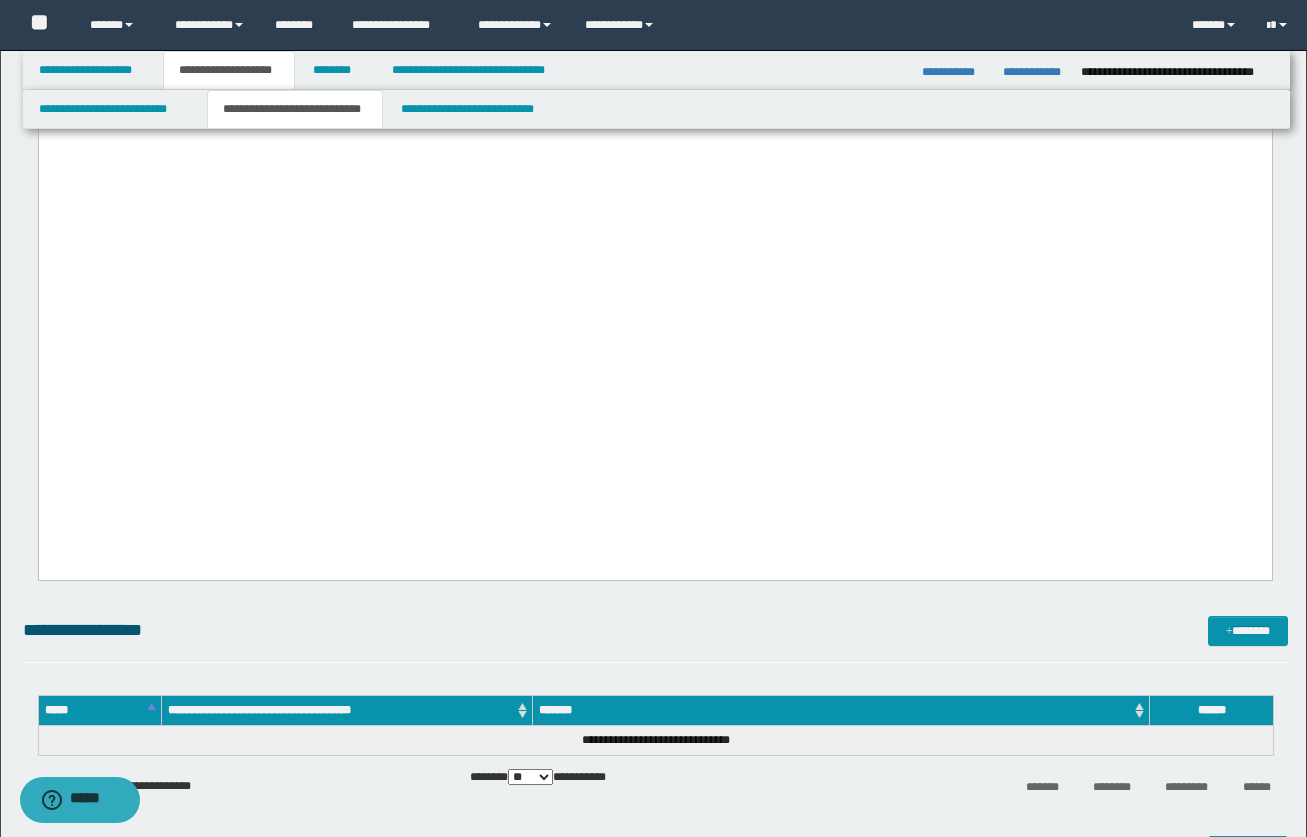 drag, startPoint x: 354, startPoint y: 546, endPoint x: 358, endPoint y: 402, distance: 144.05554 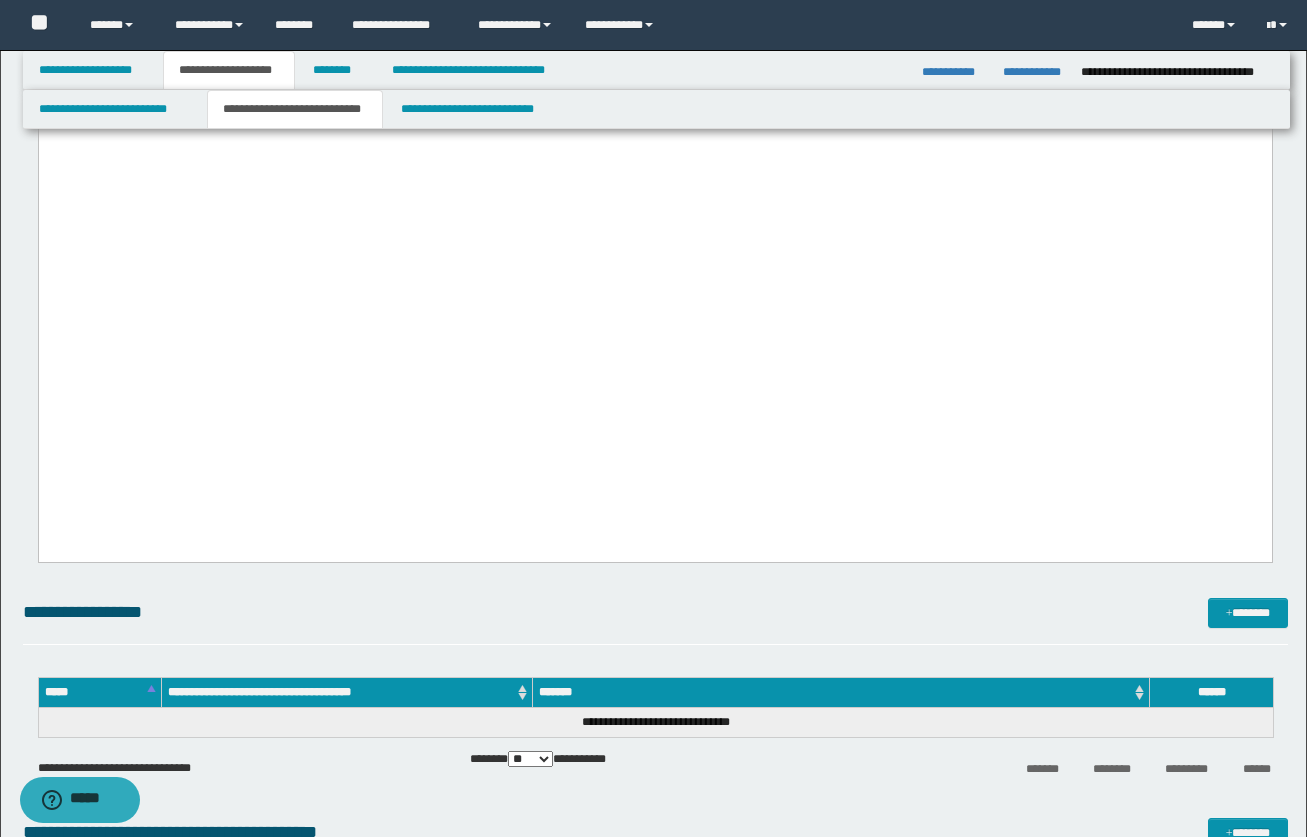 click on "**********" at bounding box center (654, -58) 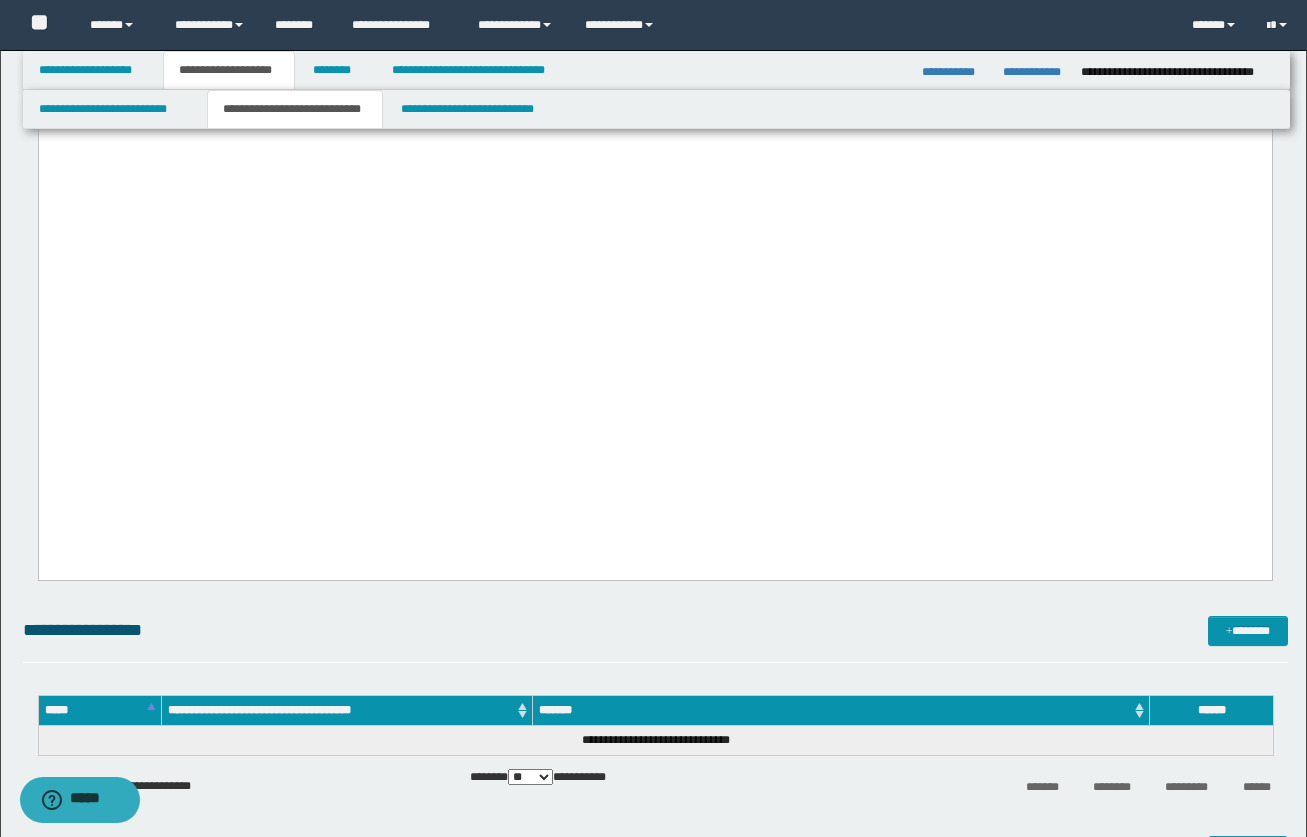 click on "**********" at bounding box center (654, -41) 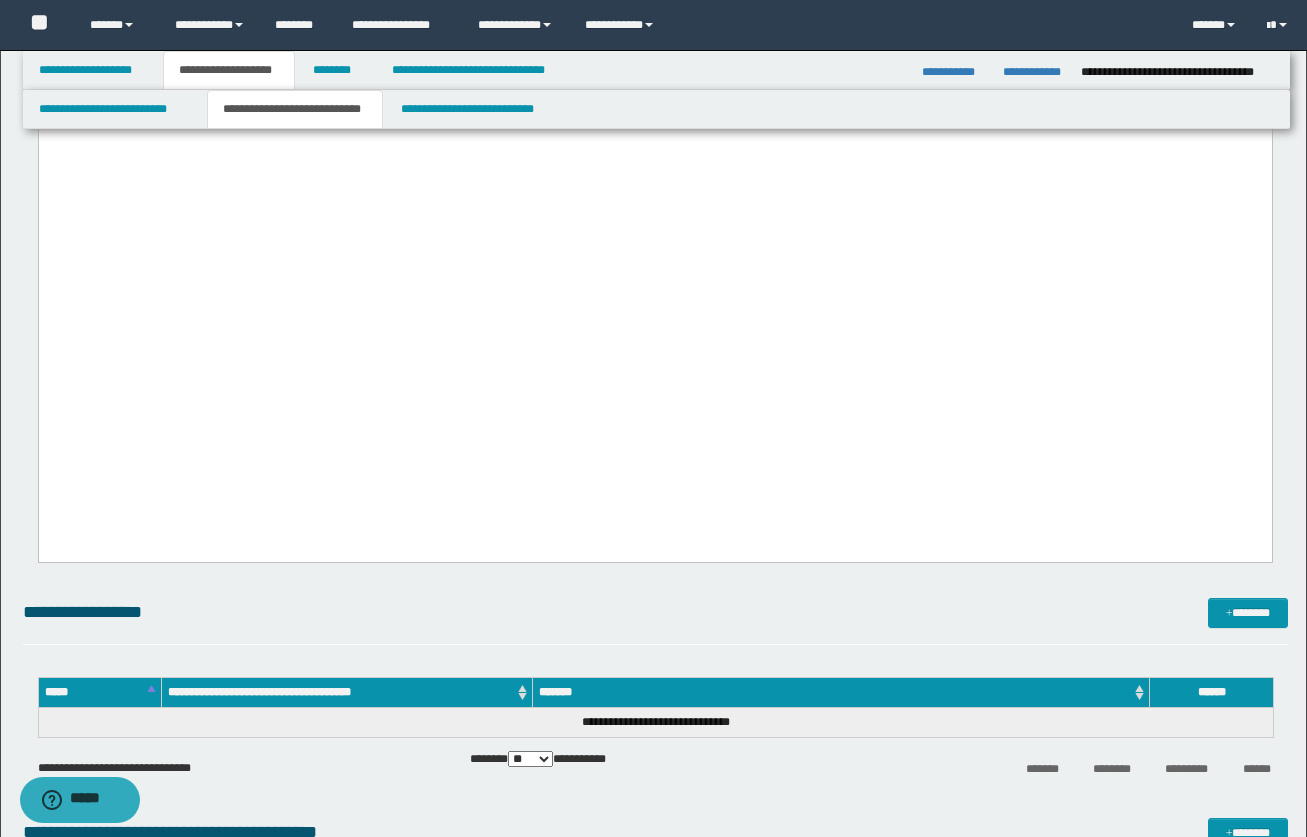 click on "**********" at bounding box center [654, -41] 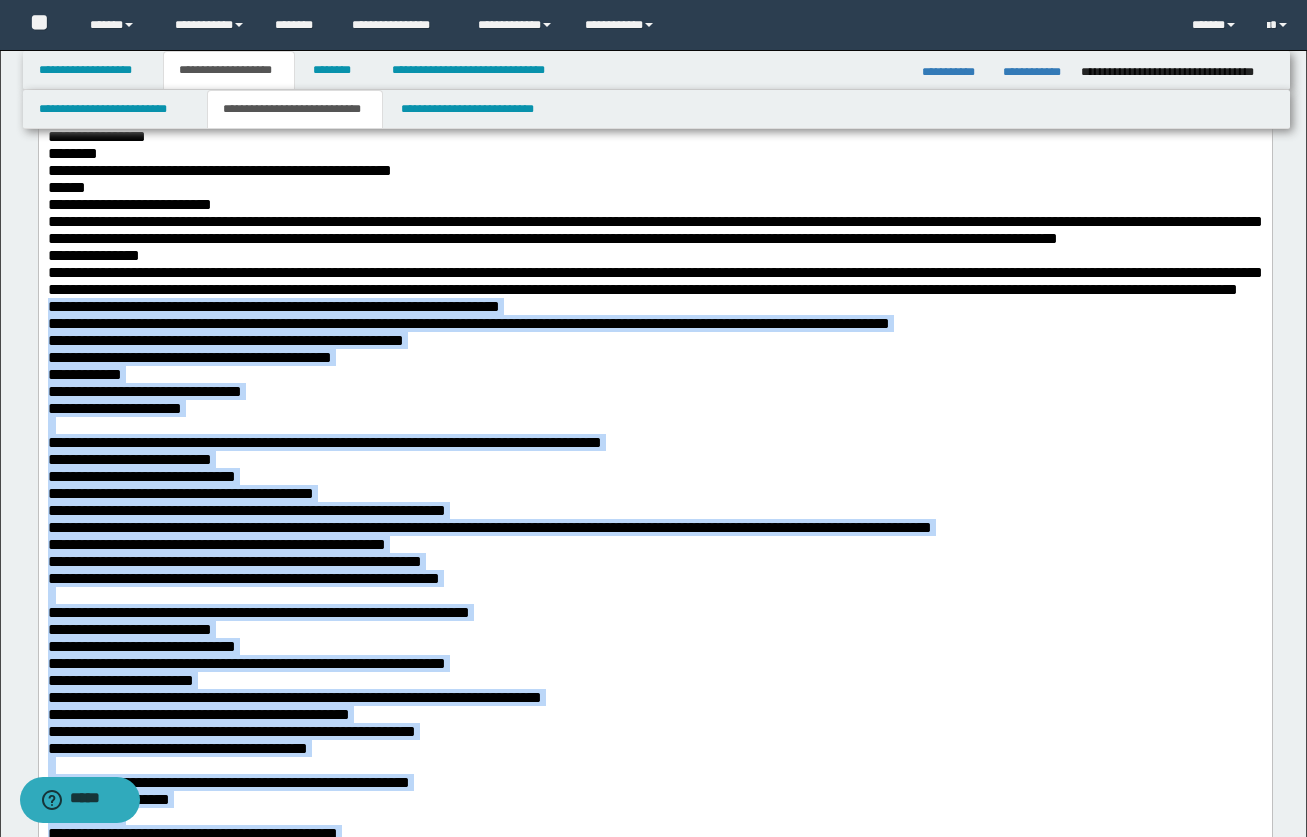 scroll, scrollTop: 0, scrollLeft: 0, axis: both 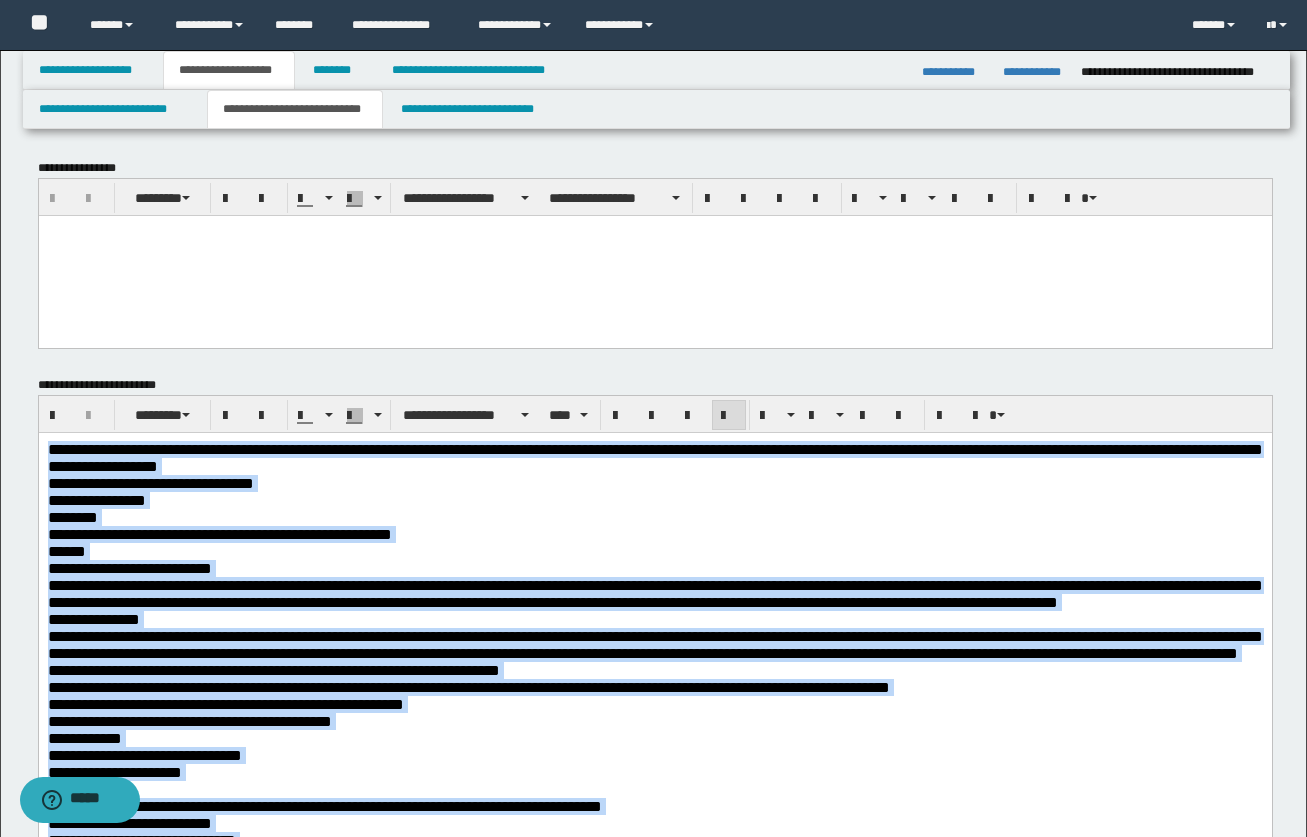 drag, startPoint x: 384, startPoint y: 2574, endPoint x: -102, endPoint y: -98, distance: 2715.8386 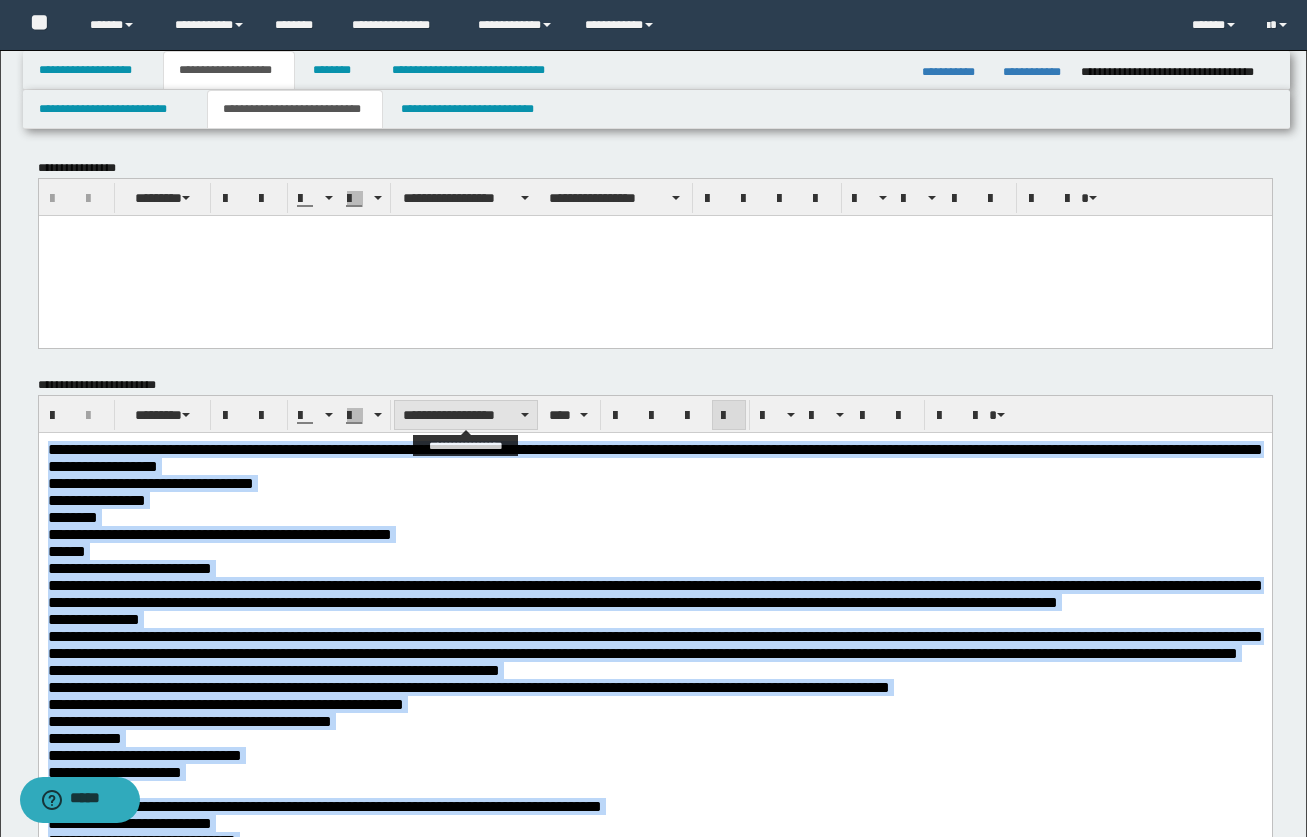 drag, startPoint x: 427, startPoint y: 410, endPoint x: 417, endPoint y: 420, distance: 14.142136 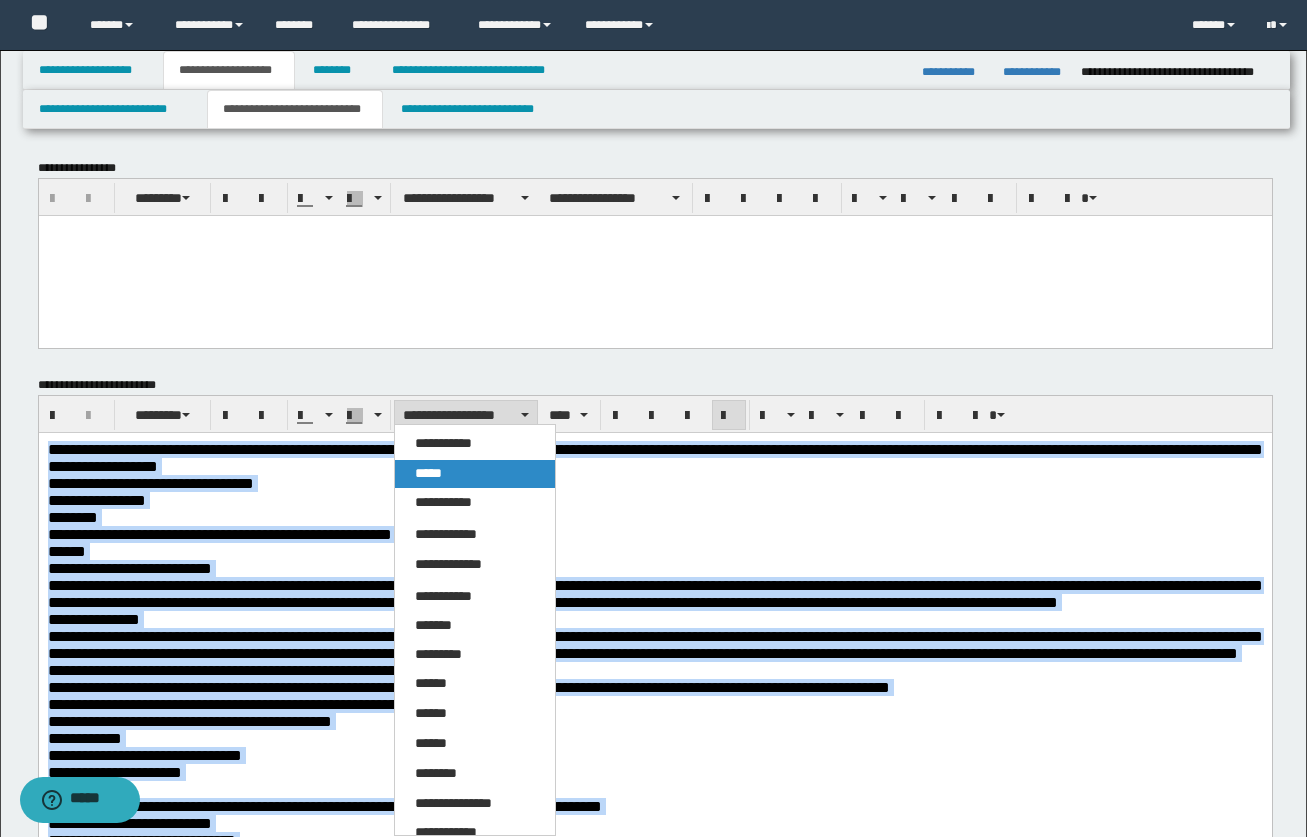 click on "*****" at bounding box center (428, 473) 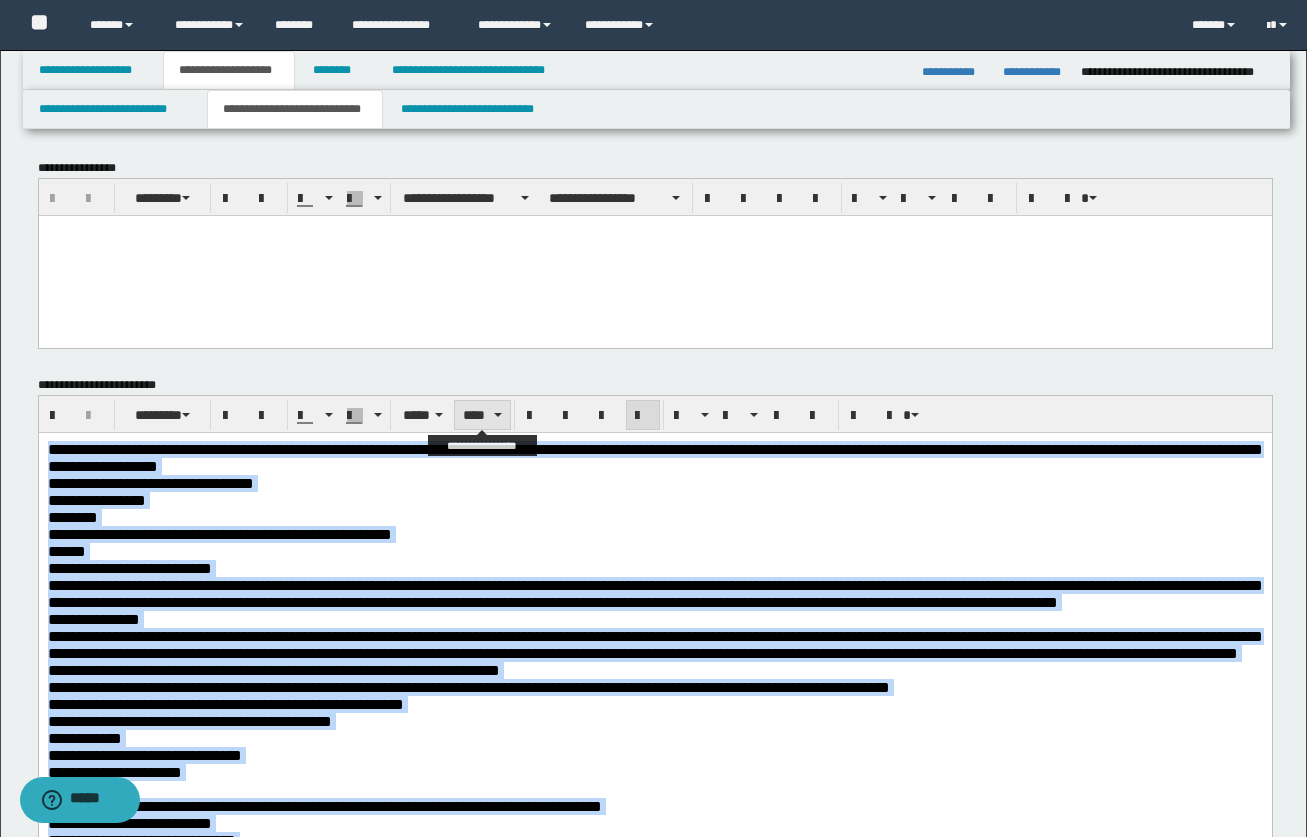 drag, startPoint x: 465, startPoint y: 421, endPoint x: 479, endPoint y: 426, distance: 14.866069 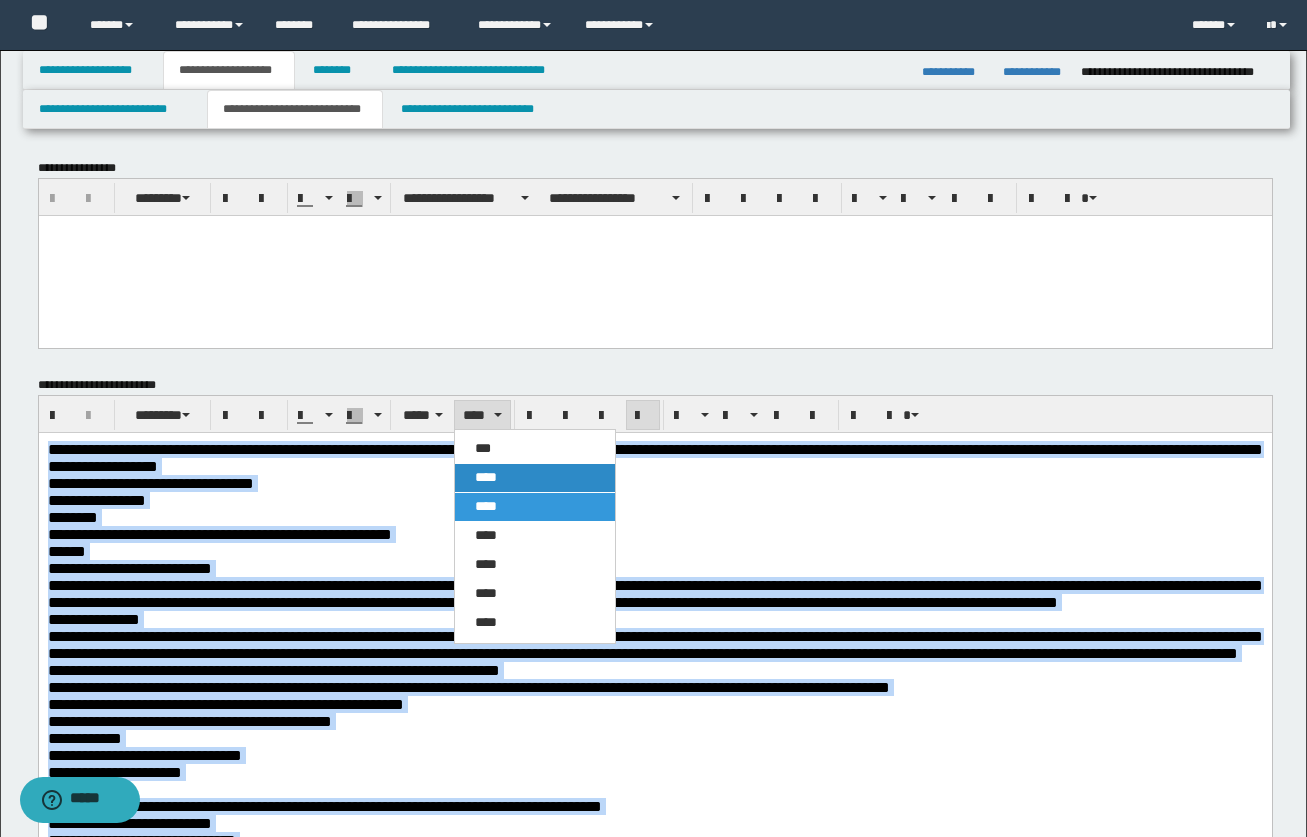 click on "****" at bounding box center [486, 477] 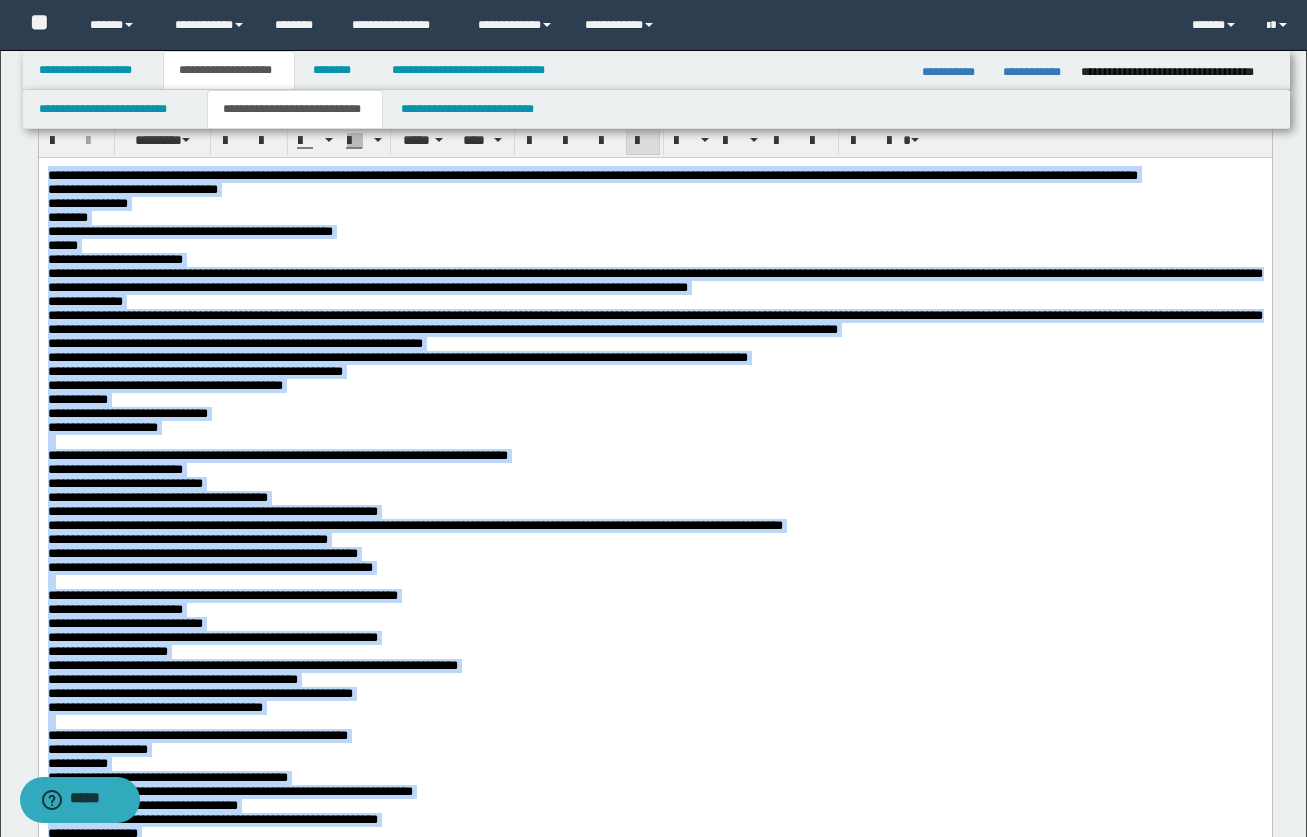 scroll, scrollTop: 300, scrollLeft: 0, axis: vertical 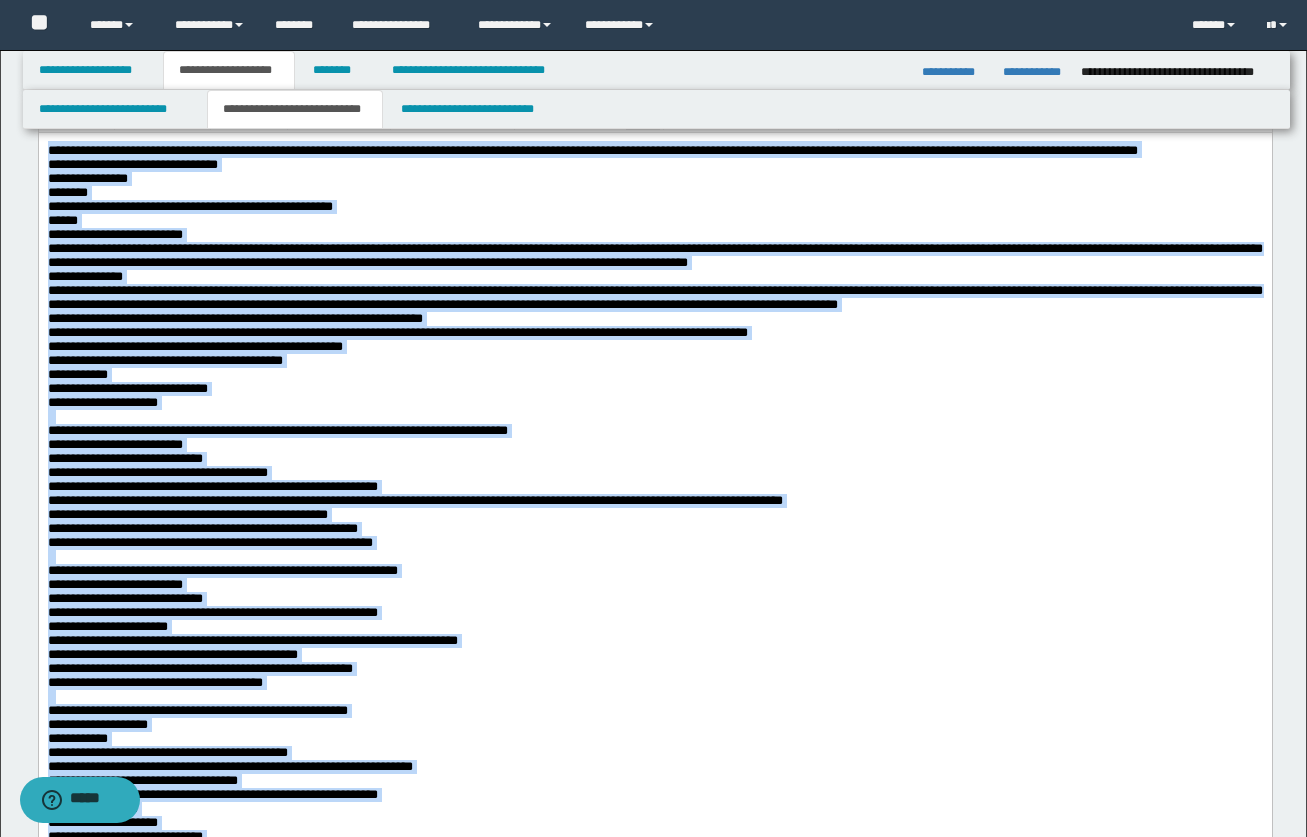 click on "**********" at bounding box center (654, 296) 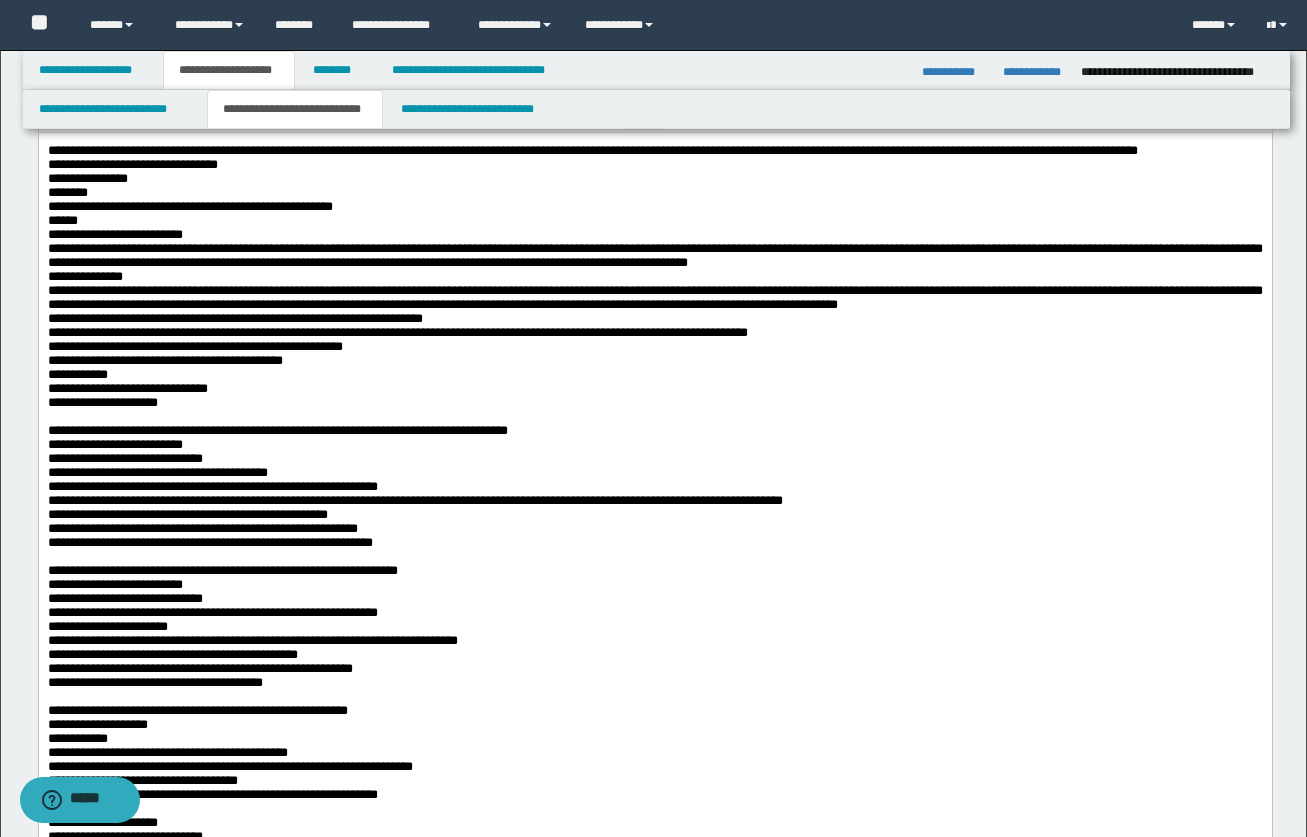click on "**********" at bounding box center [654, 297] 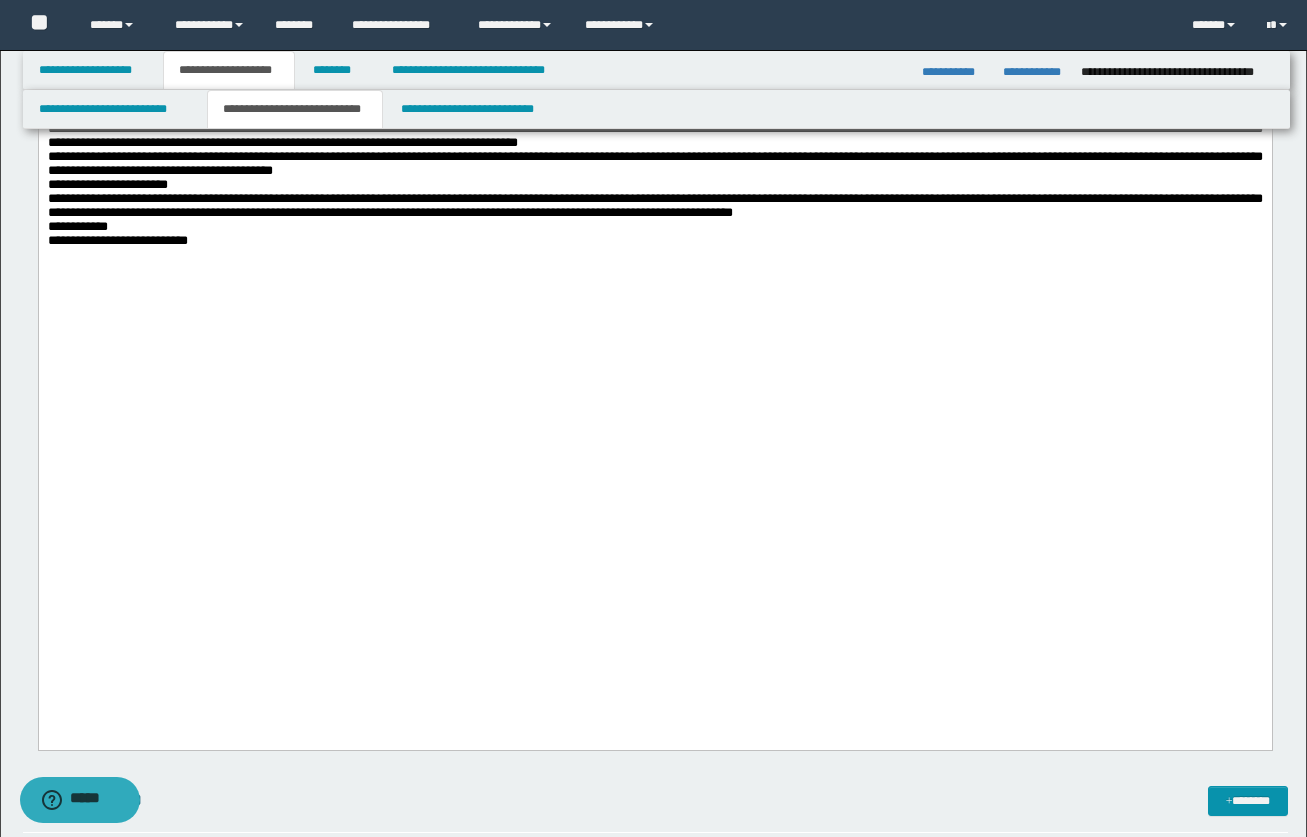 scroll, scrollTop: 1700, scrollLeft: 0, axis: vertical 